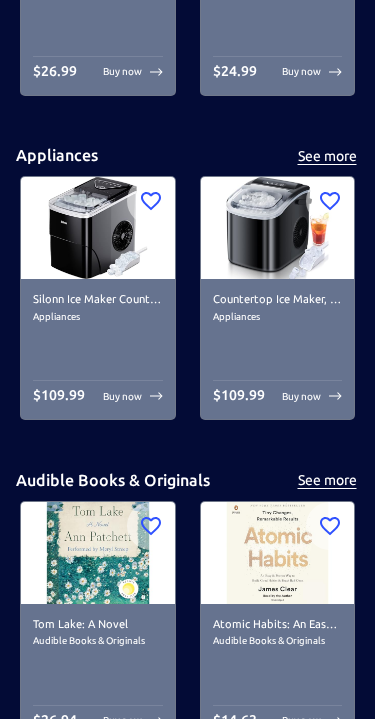 scroll, scrollTop: 0, scrollLeft: 0, axis: both 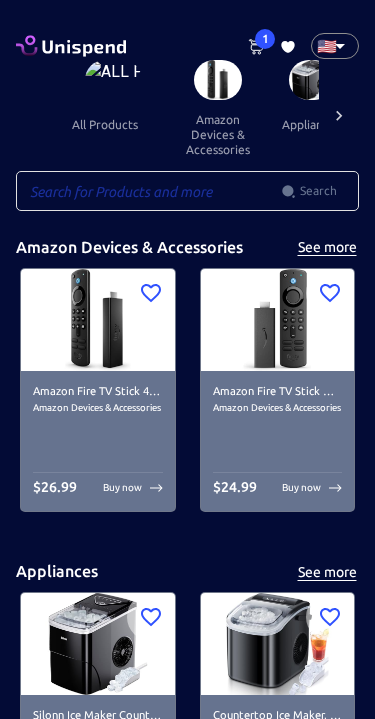 click on "1 Cart 0 Favorites 🇺🇸 [COUNTRY] ​ all products amazon devices & accessories appliances audible books & originals automotive baby books camera & photo products cell phones & accessories climate pledge friendly clothing, shoes & jewelry computers & accessories electronics entertainment collectibles grocery & gourmet food handmade products health & household home & kitchen industrial & scientific musical instruments kitchen & dining pet supplies sports & outdoors amazon renewed apps & games arts, crafts & sewing beauty & personal care cds & vinyl mobile money fashion airtime swap crypto ​ Search ​ Amazon Devices & Accessories See more Amazon Fire TV Stick 4K Max streaming device, Wi-Fi 6, Alexa Voice Remote (includes TV controls)   Amazon Devices & Accessories $ 26.99 Buy now Amazon Fire TV Stick with Alexa Voice Remote (includes TV controls), free & live TV without cable or satellite, HD streaming device   Amazon Devices & Accessories $ 24.99 Buy now Appliances See more   Appliances $ 109.99 Buy now" at bounding box center (187, 4962) 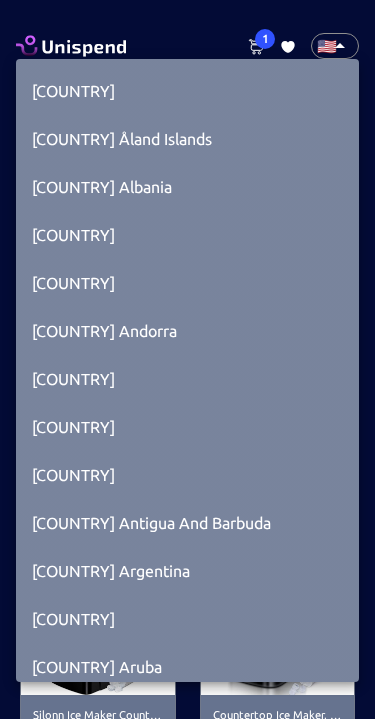 scroll, scrollTop: 10905, scrollLeft: 0, axis: vertical 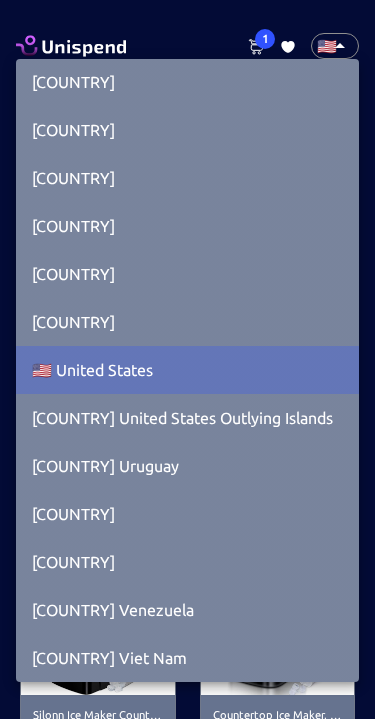 click on "[COUNTRY]" at bounding box center [187, 178] 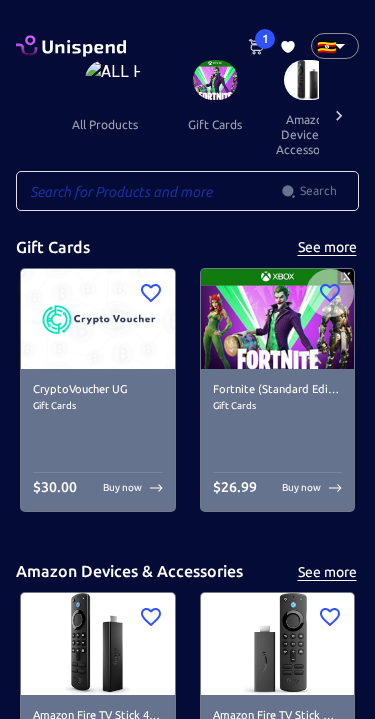 click at bounding box center [148, 191] 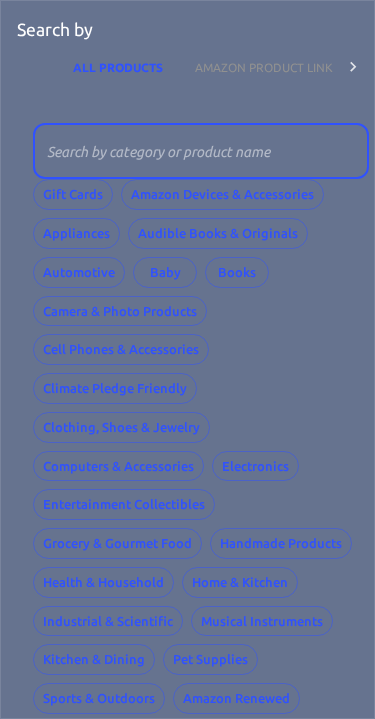 click at bounding box center (353, 67) 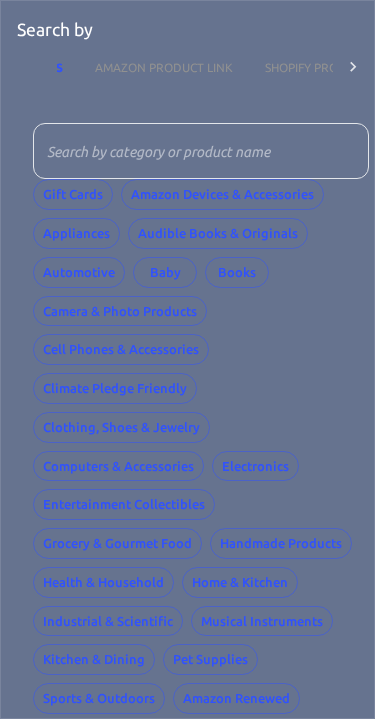 scroll, scrollTop: 0, scrollLeft: 122, axis: horizontal 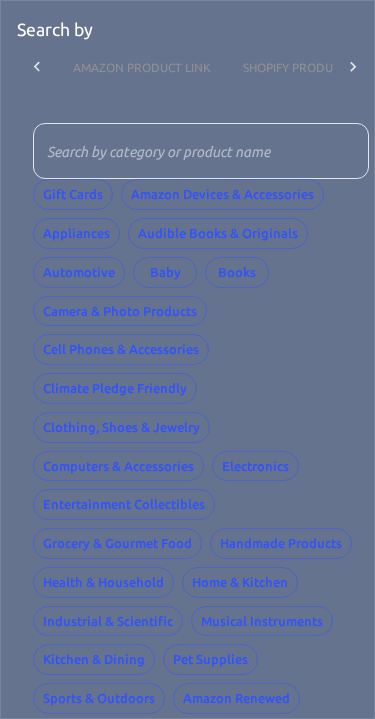 click 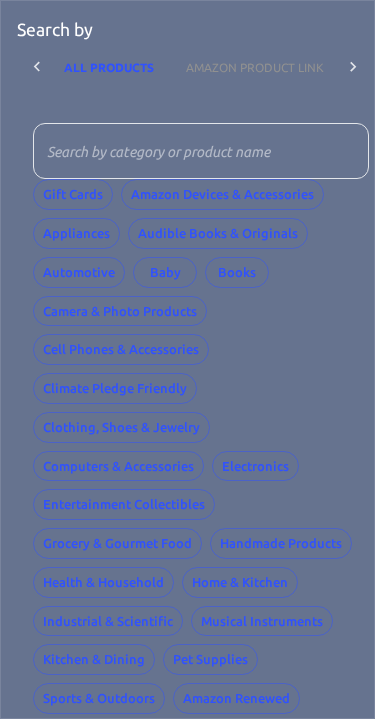 scroll, scrollTop: 0, scrollLeft: 0, axis: both 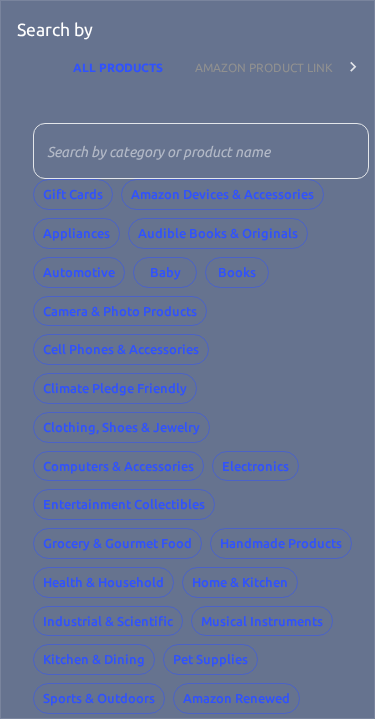 click on "Gift Cards" at bounding box center (73, 194) 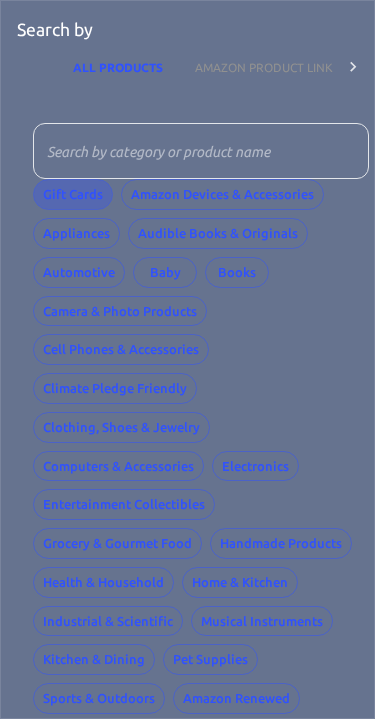 click on "Gift Cards" at bounding box center [73, 194] 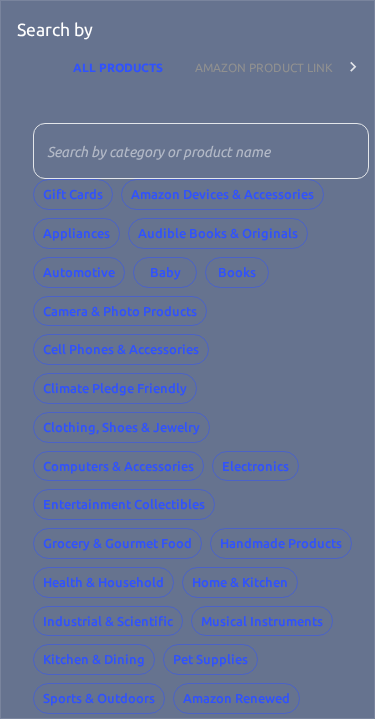 click on "Search by" at bounding box center (55, 30) 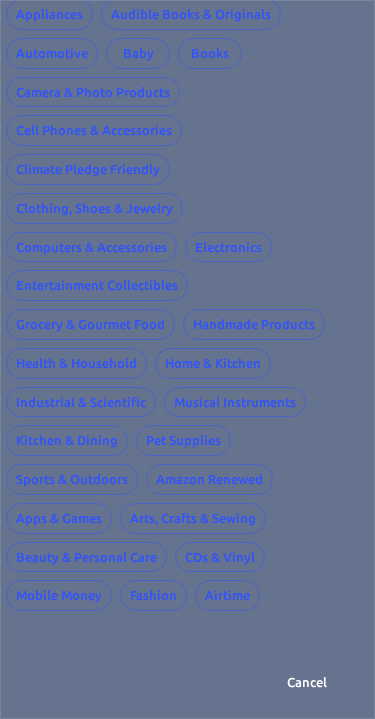 scroll, scrollTop: 218, scrollLeft: 27, axis: both 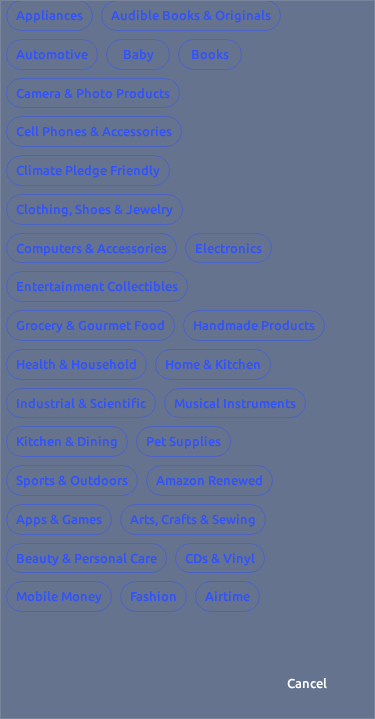 click on "Cancel" at bounding box center [307, 683] 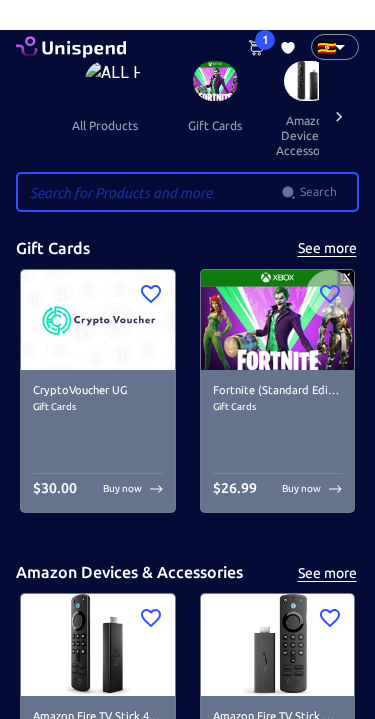 scroll, scrollTop: 0, scrollLeft: 0, axis: both 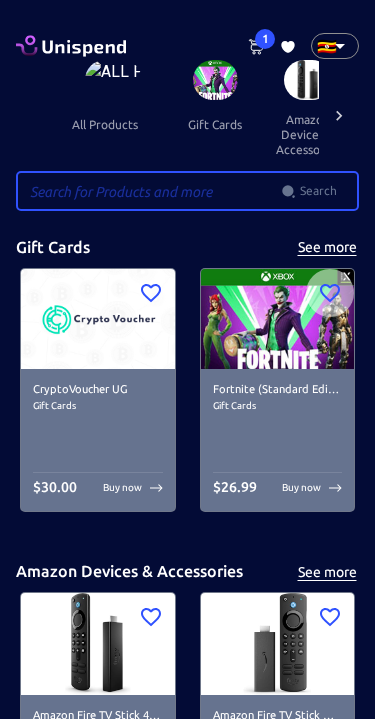 click on "1 Cart 0 Favorites [COUNTRY] UG ​ all products gift cards amazon devices & accessories appliances audible books & originals automotive baby books camera & photo products cell phones & accessories climate pledge friendly clothing, shoes & jewelry computers & accessories electronics entertainment collectibles grocery & gourmet food handmade products health & household home & kitchen industrial & scientific musical instruments kitchen & dining pet supplies sports & outdoors amazon renewed apps & games arts, crafts & sewing beauty & personal care cds & vinyl mobile money fashion airtime swap crypto ​ Search ​ Gift Cards See more CryptoVoucher UG   Gift Cards $ 30.00 Buy now Fortnite (Standard Edition) 2800-V-Bucks UG   Gift Cards $ 26.99 Buy now Amazon Devices & Accessories See more Amazon Fire TV Stick 4K Max streaming device, Wi-Fi 6, Alexa Voice Remote (includes TV controls)   Amazon Devices & Accessories $ 26.99 Buy now   Amazon Devices & Accessories $ 24.99 Buy now Appliances See more   Appliances $   $" at bounding box center [187, 5124] 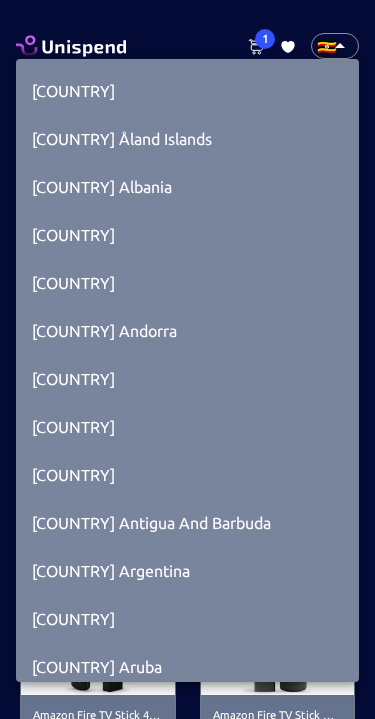 scroll, scrollTop: 10713, scrollLeft: 0, axis: vertical 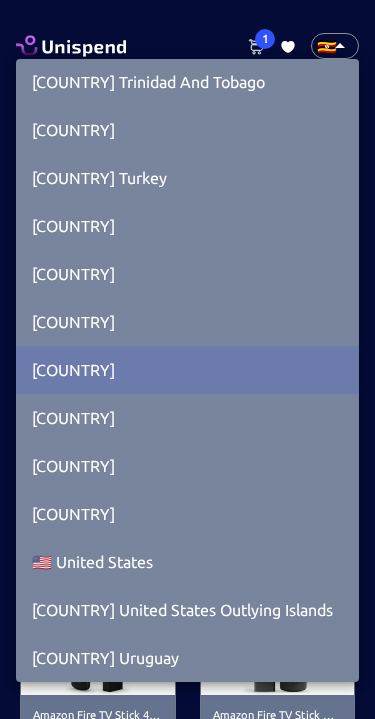 click on "🇺🇸 United States" at bounding box center [187, 562] 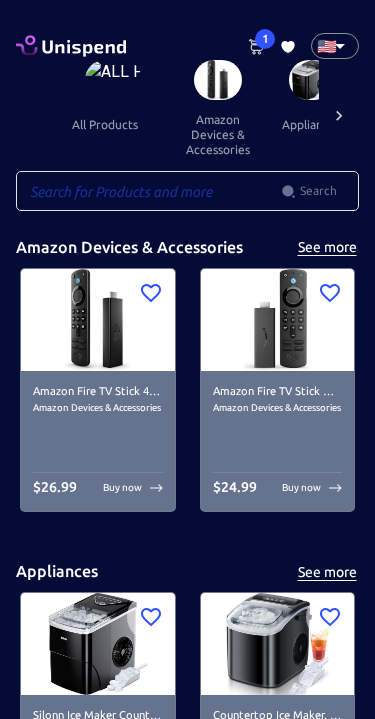 click at bounding box center (148, 191) 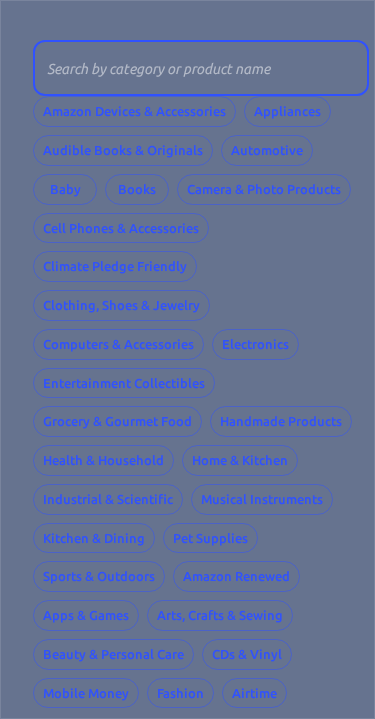scroll, scrollTop: 83, scrollLeft: 0, axis: vertical 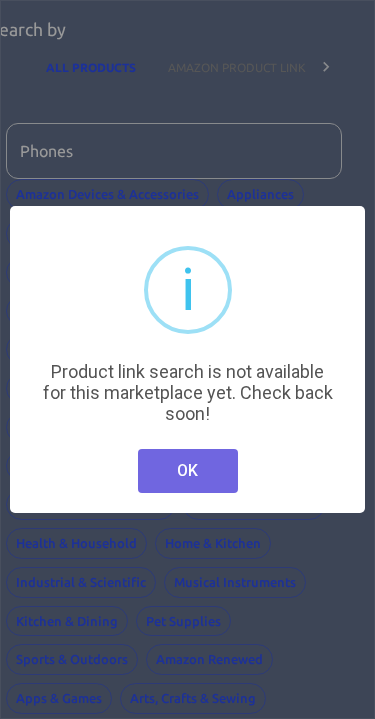 click on "OK" at bounding box center (188, 471) 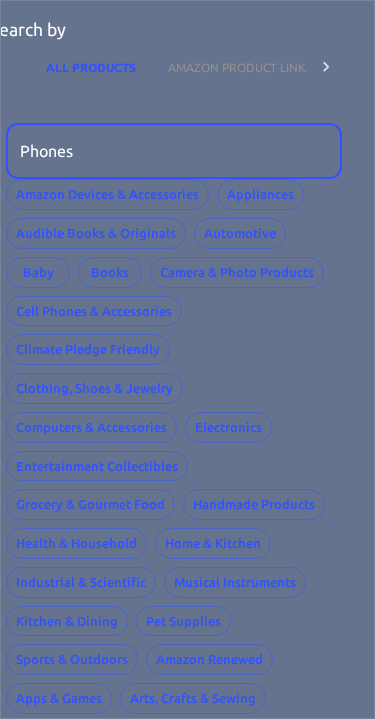 click on "Phones" at bounding box center (167, 151) 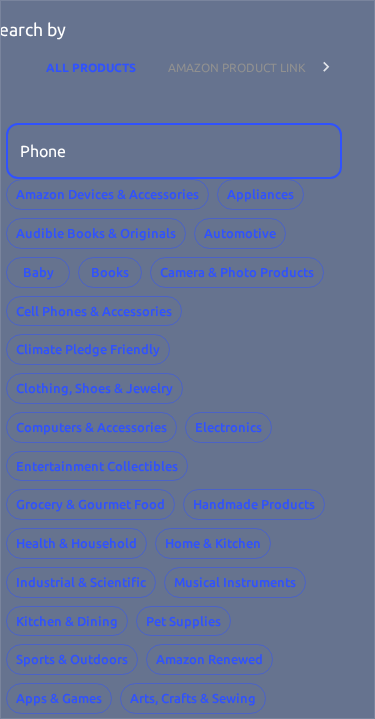 type on "Phone" 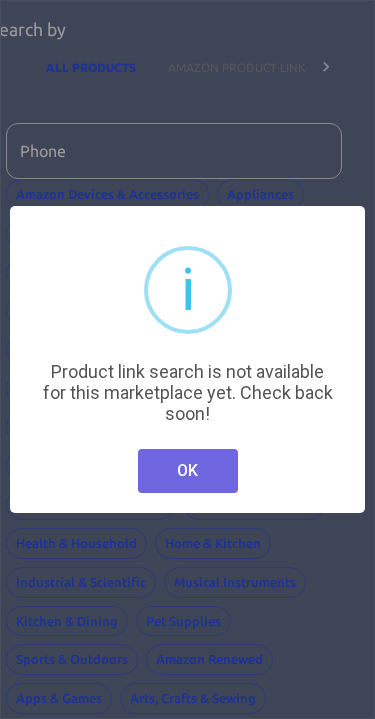 click on "OK" at bounding box center [188, 471] 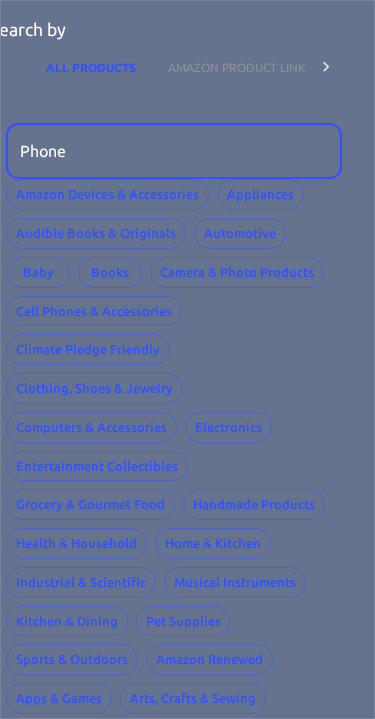 click on "Phone" at bounding box center (167, 151) 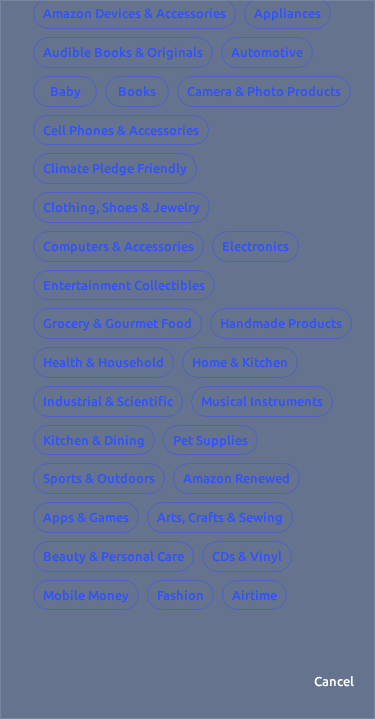 scroll, scrollTop: 180, scrollLeft: 0, axis: vertical 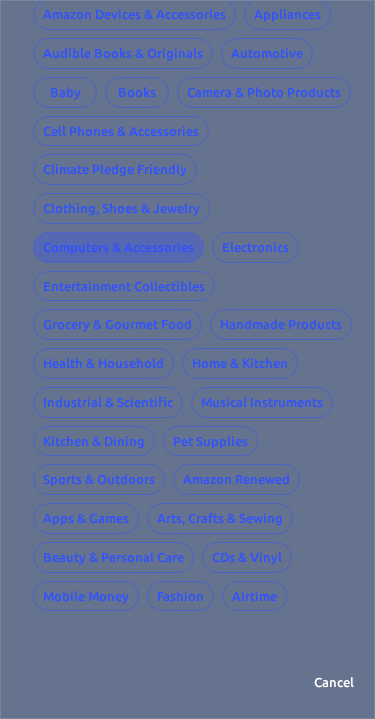 click on "Computers & Accessories" at bounding box center (118, 247) 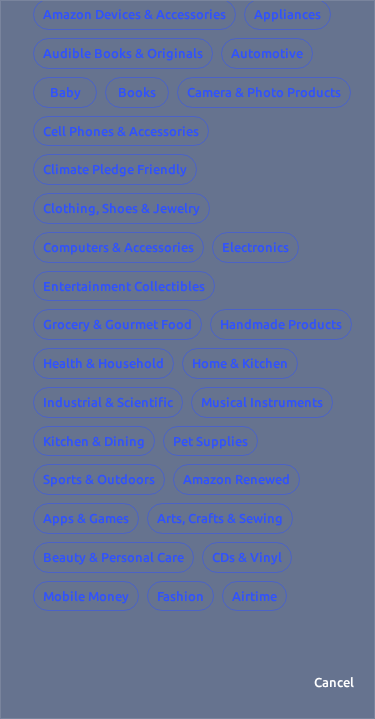 click on "Cancel" at bounding box center [334, 682] 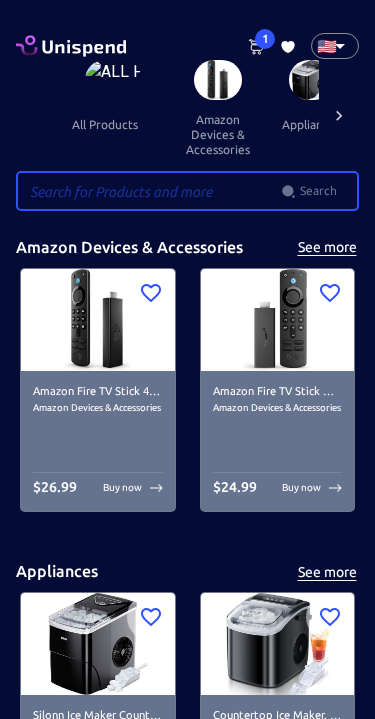 click on "See more" at bounding box center [327, 247] 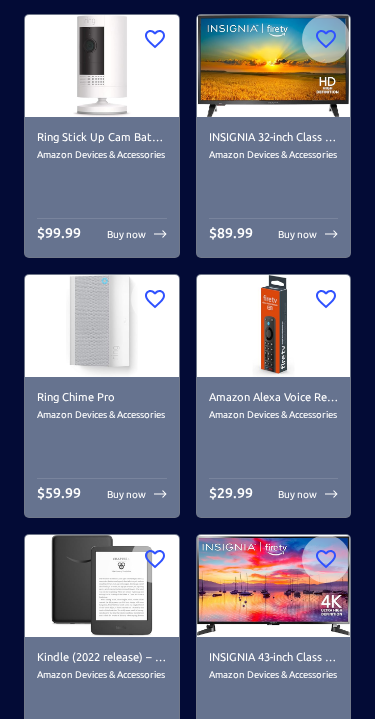 scroll, scrollTop: 2592, scrollLeft: 0, axis: vertical 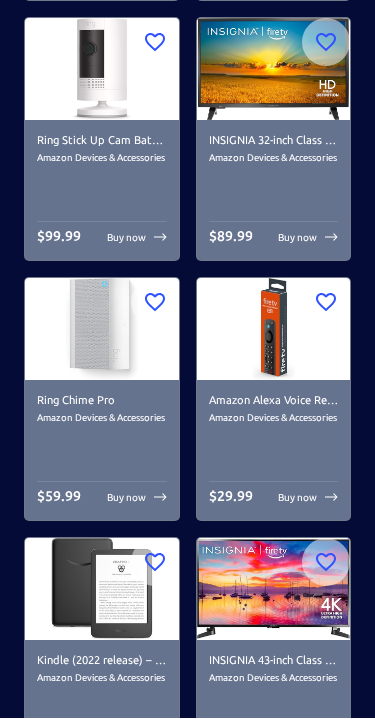 click at bounding box center (274, 330) 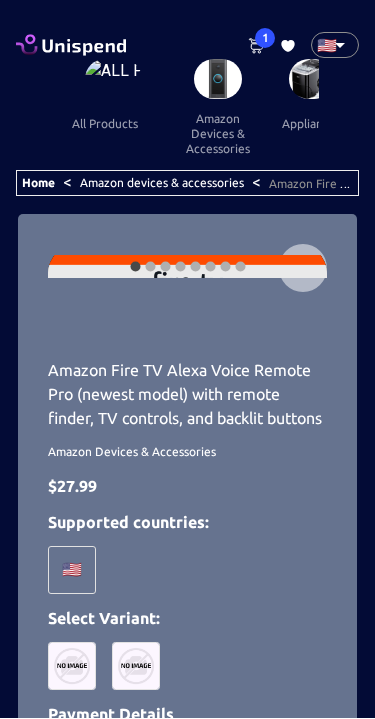 type on "[EMAIL]" 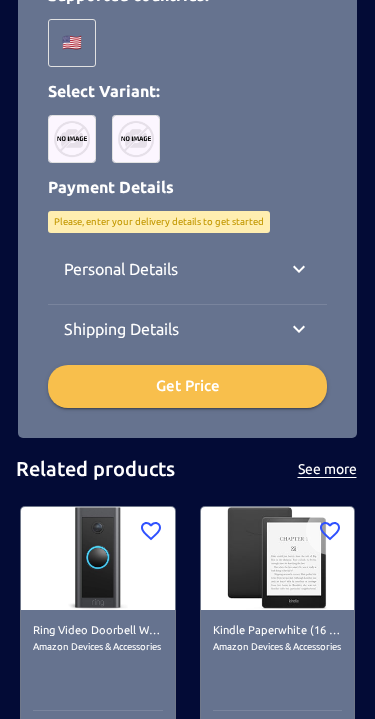 scroll, scrollTop: 792, scrollLeft: 0, axis: vertical 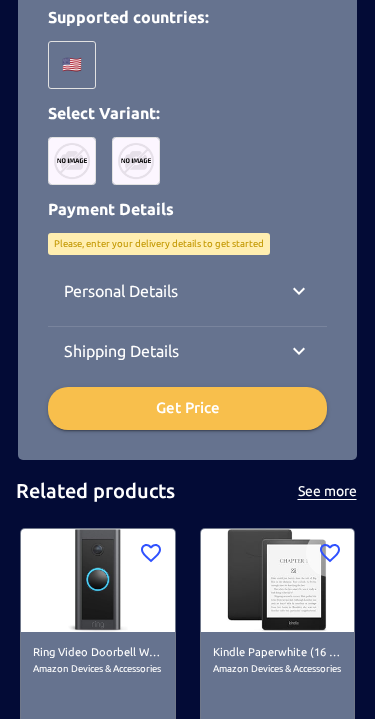 click on "Get Price" at bounding box center [187, 408] 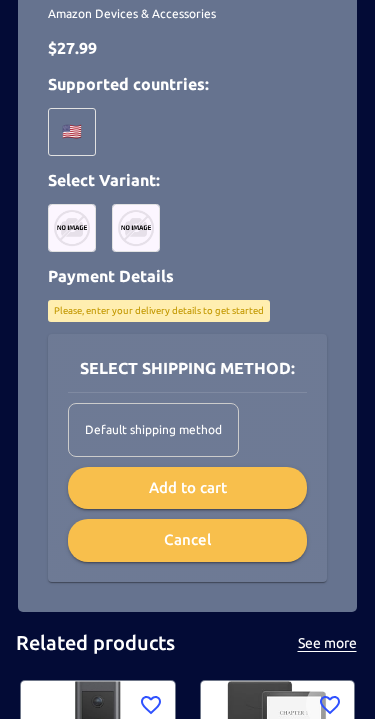 scroll, scrollTop: 610, scrollLeft: 0, axis: vertical 